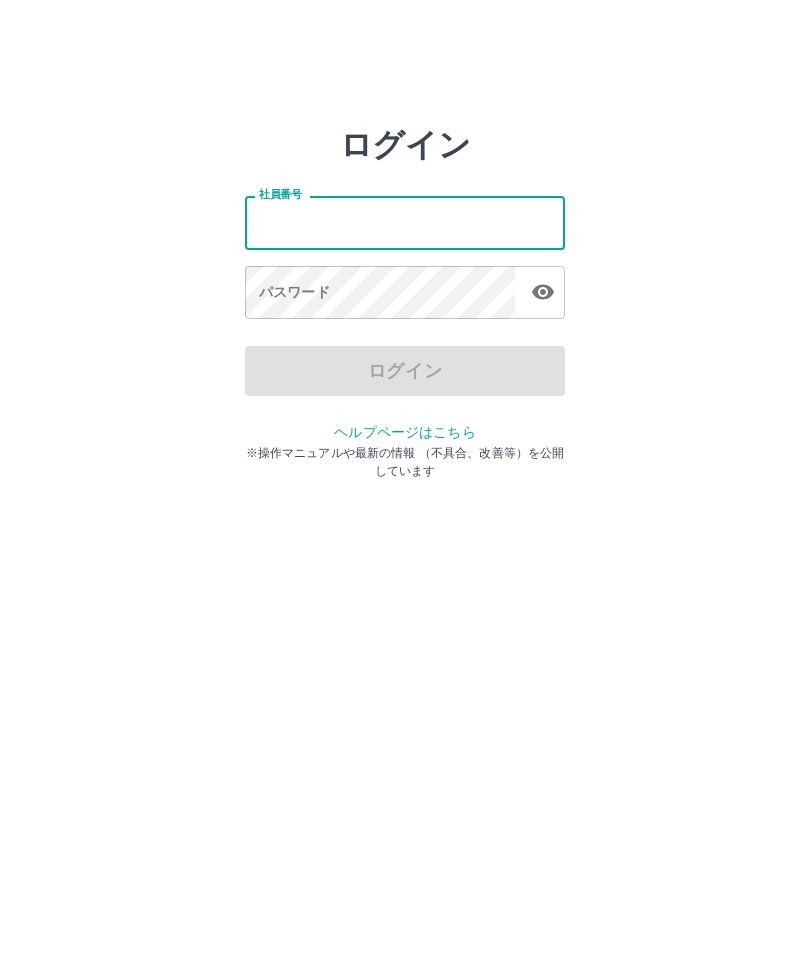 scroll, scrollTop: 0, scrollLeft: 0, axis: both 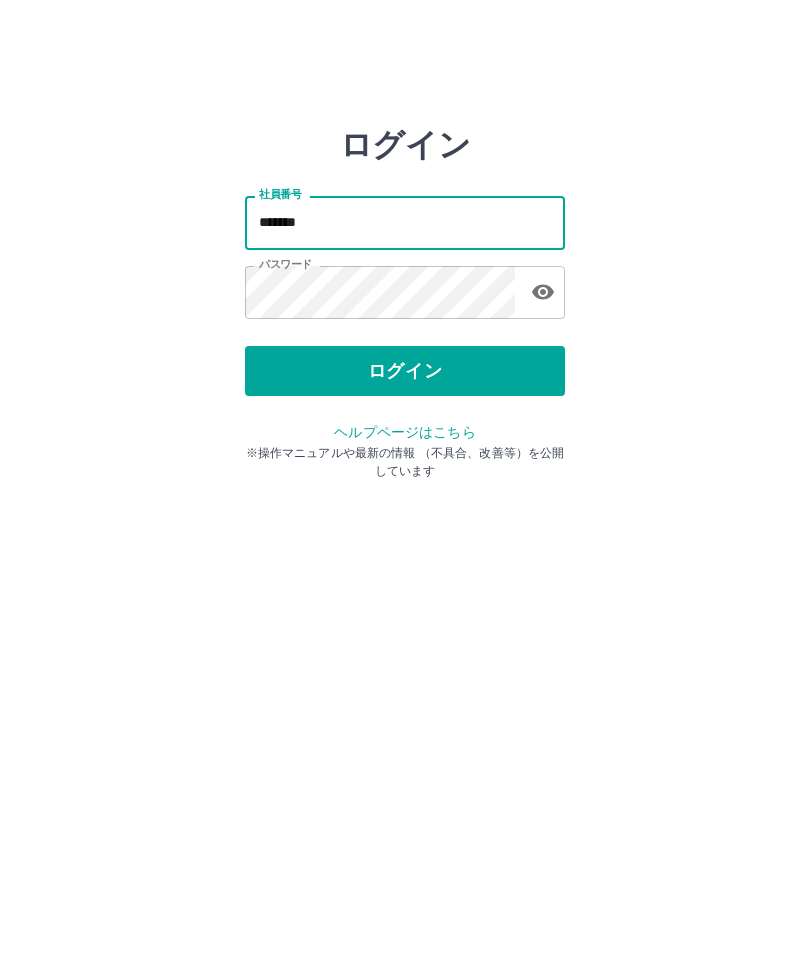 click on "ログイン" at bounding box center [405, 371] 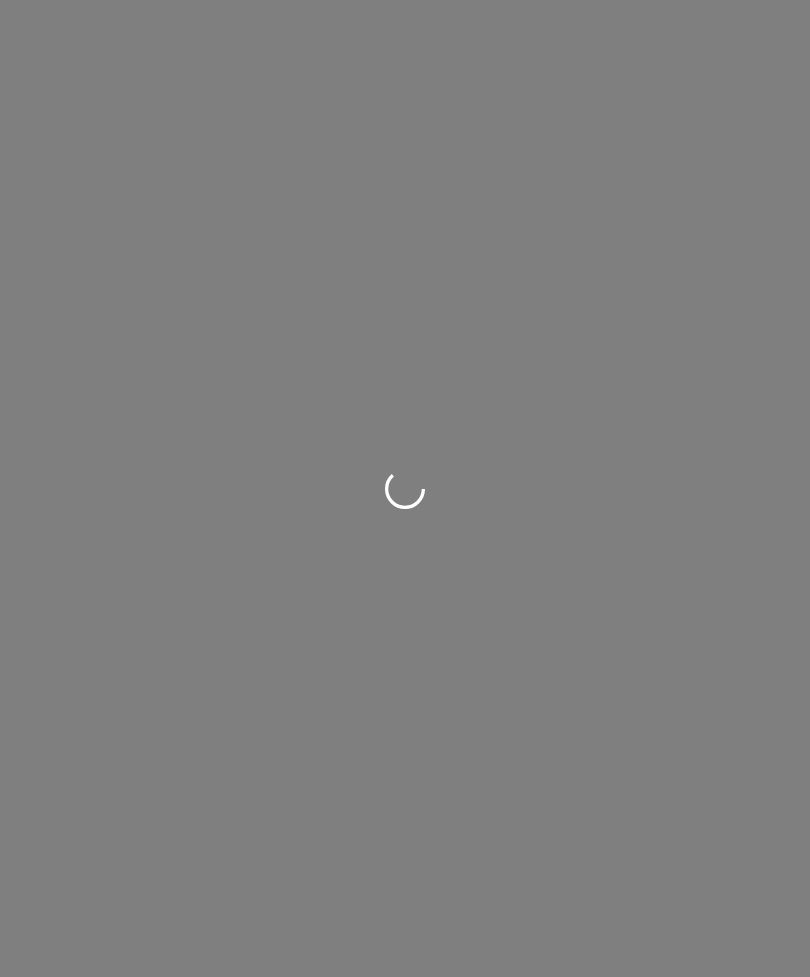 scroll, scrollTop: 0, scrollLeft: 0, axis: both 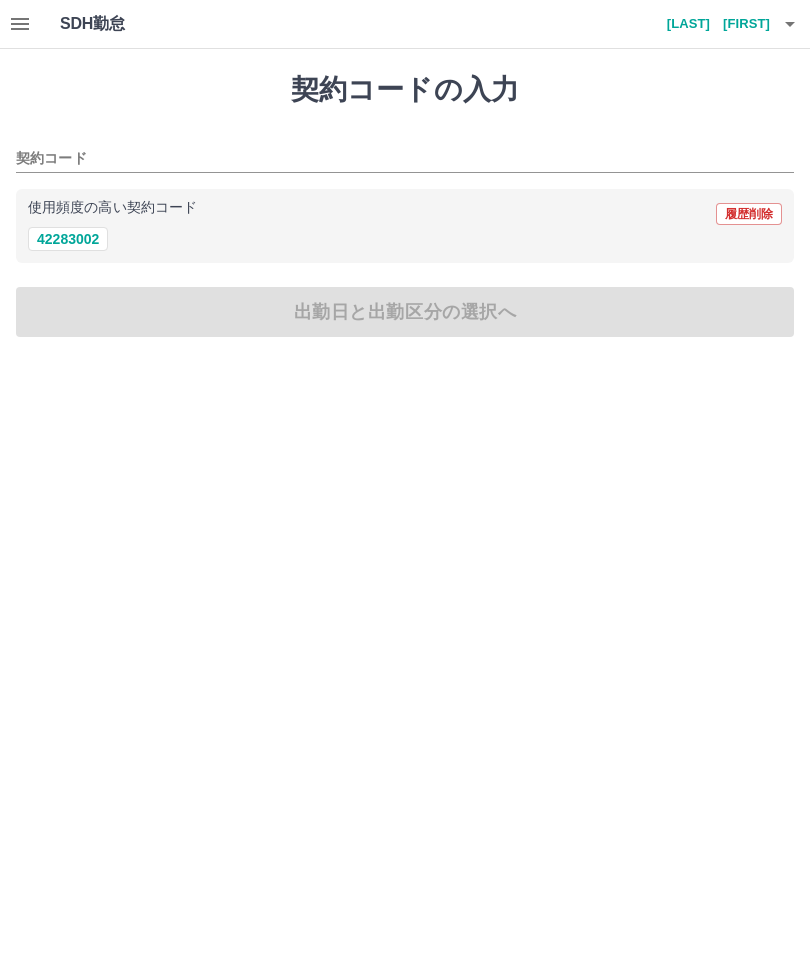 click 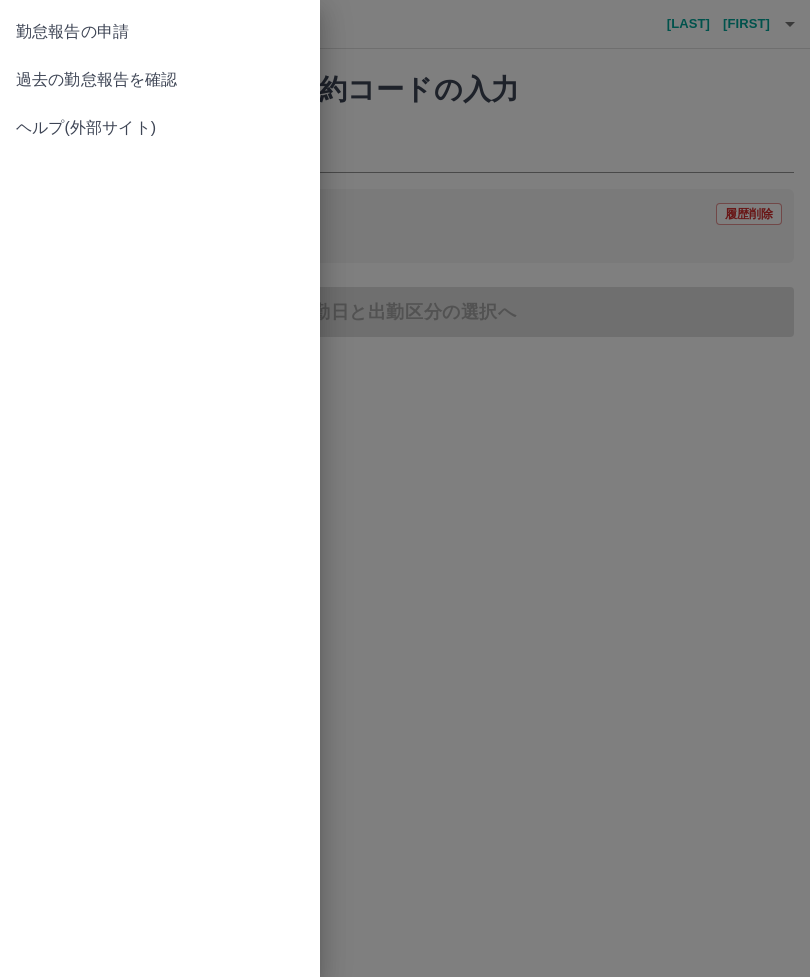 click on "勤怠報告の申請" at bounding box center (160, 32) 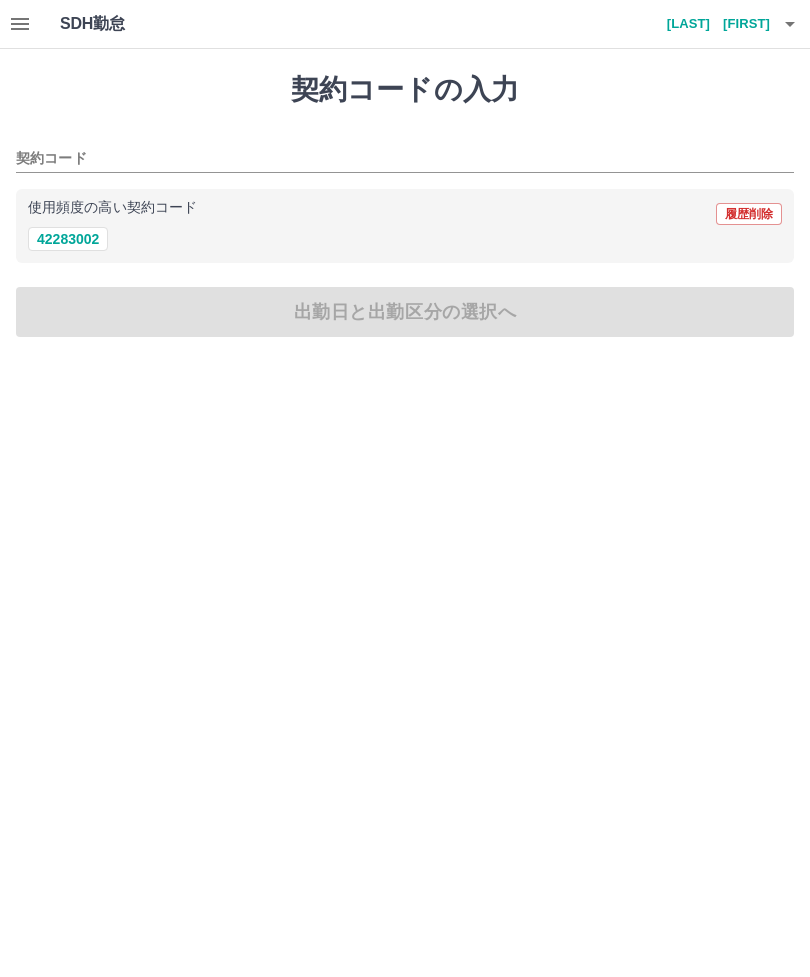 click on "42283002" at bounding box center (68, 239) 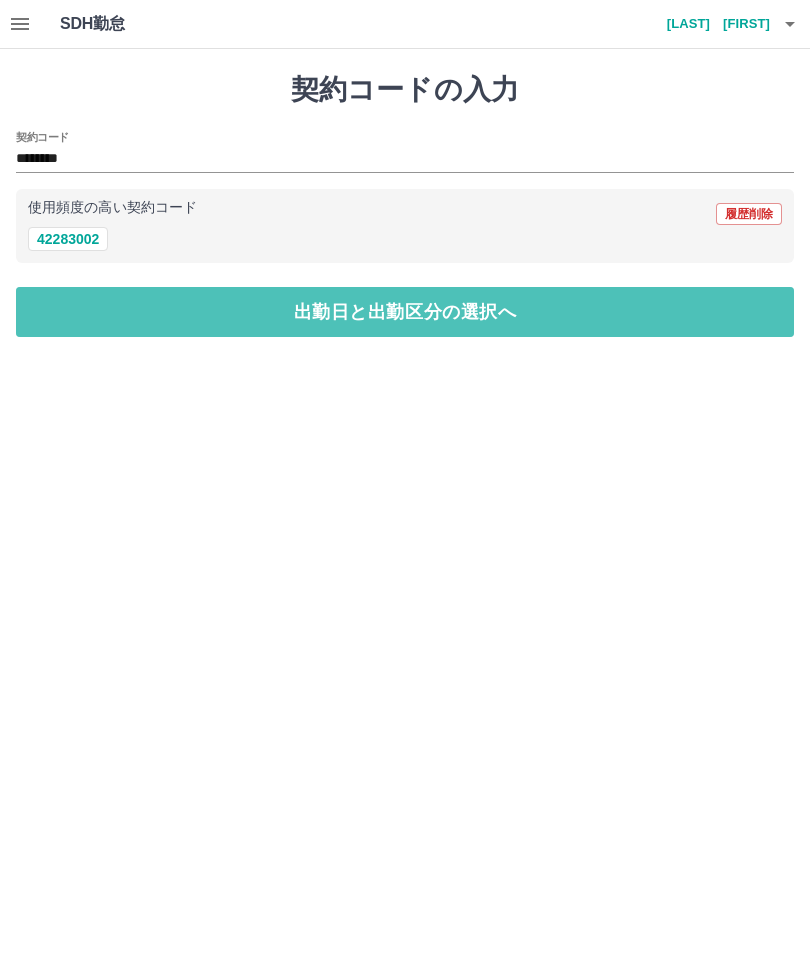 click on "出勤日と出勤区分の選択へ" at bounding box center (405, 312) 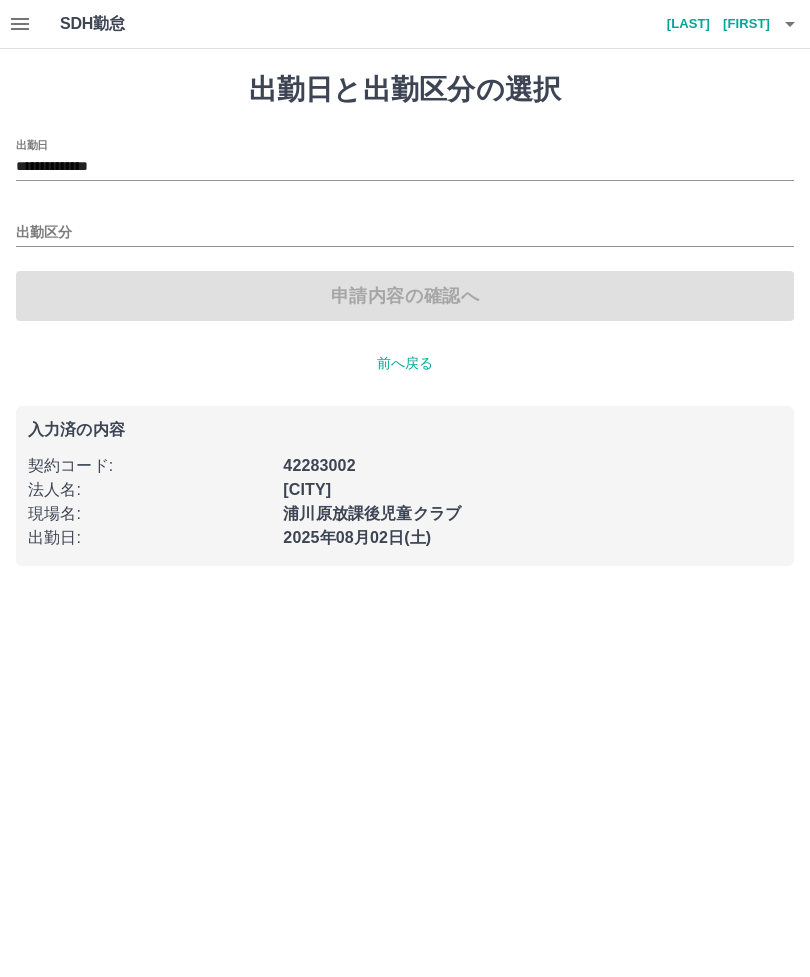 click on "出勤区分" at bounding box center (405, 233) 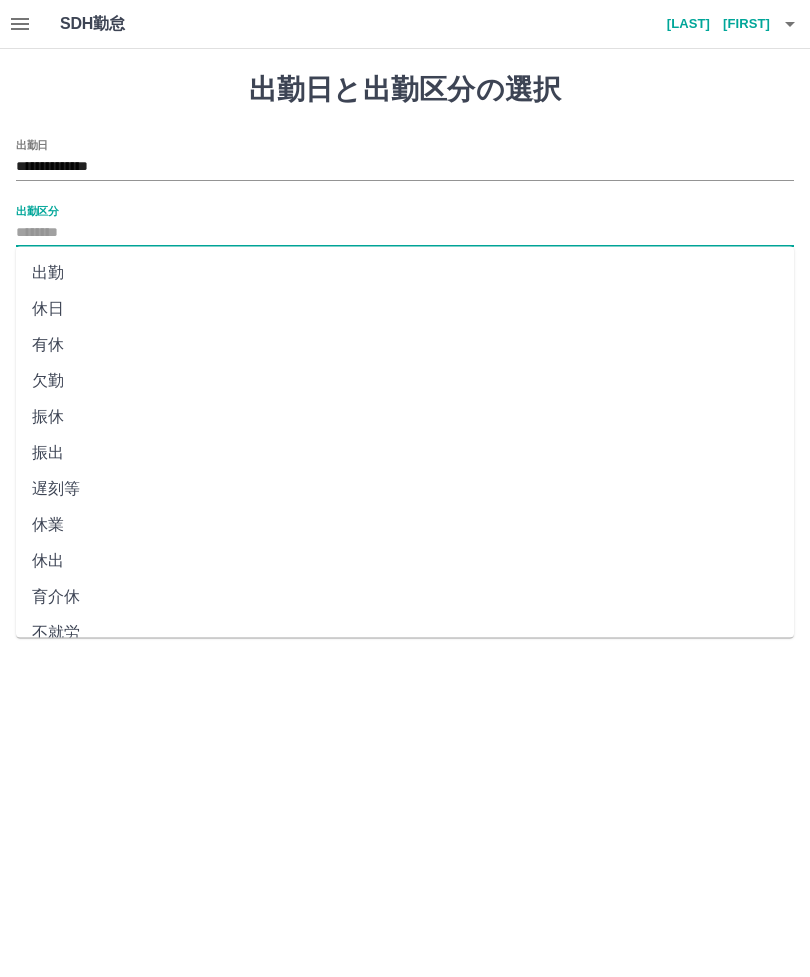 click on "出勤" at bounding box center [405, 273] 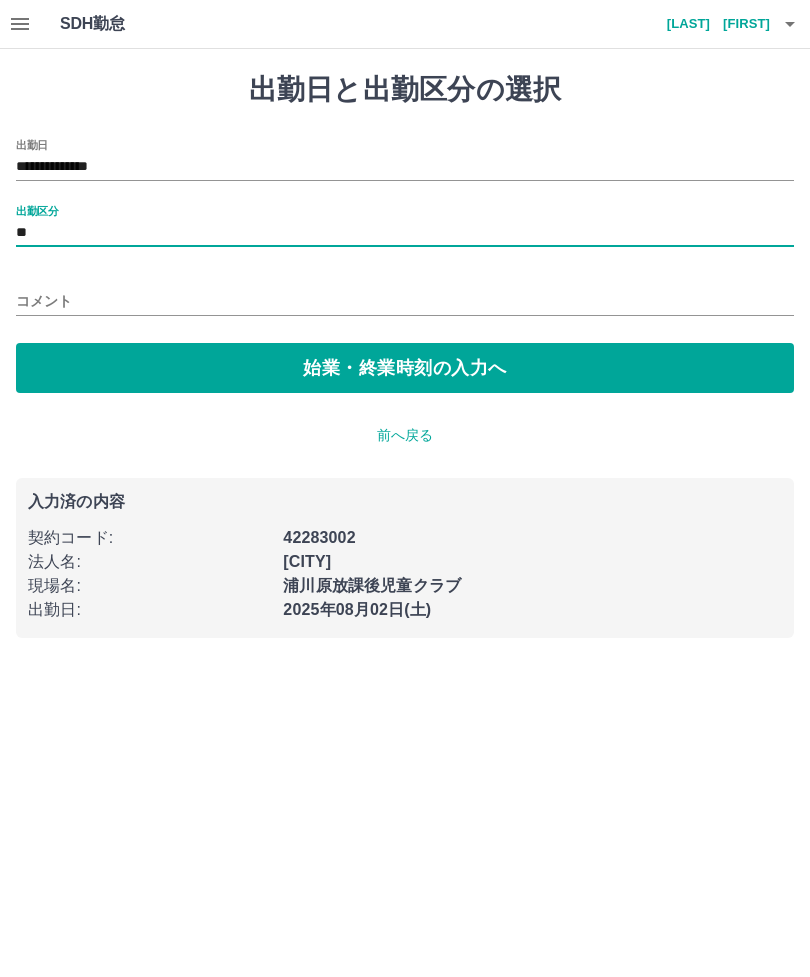 click on "始業・終業時刻の入力へ" at bounding box center [405, 368] 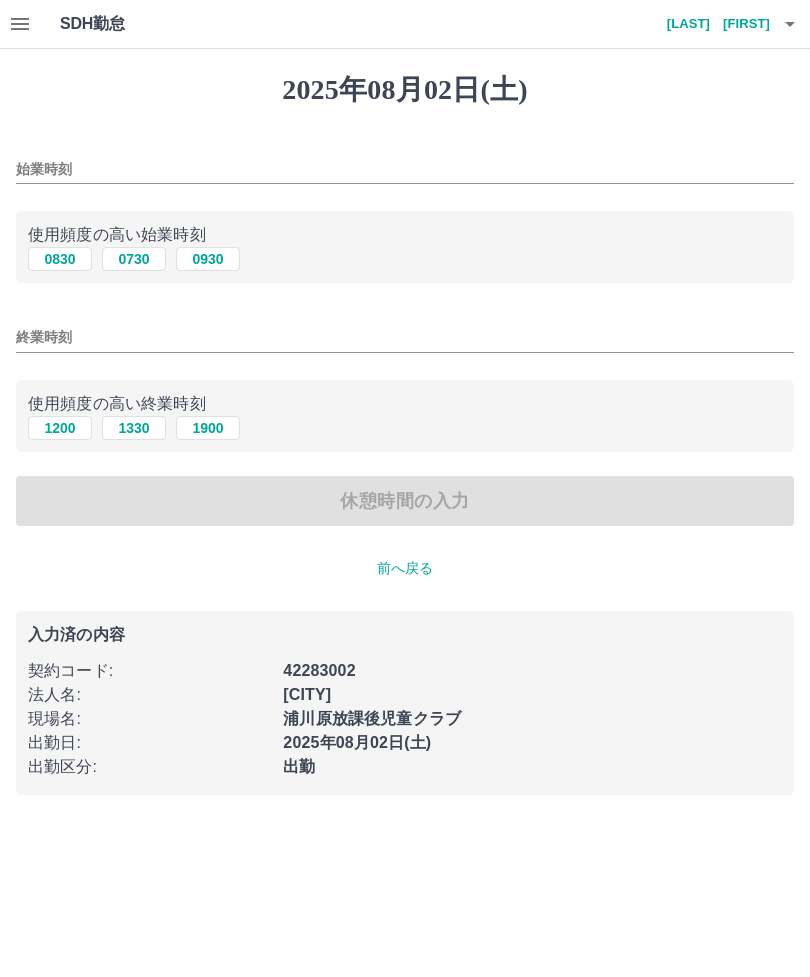 click on "始業時刻" at bounding box center (405, 169) 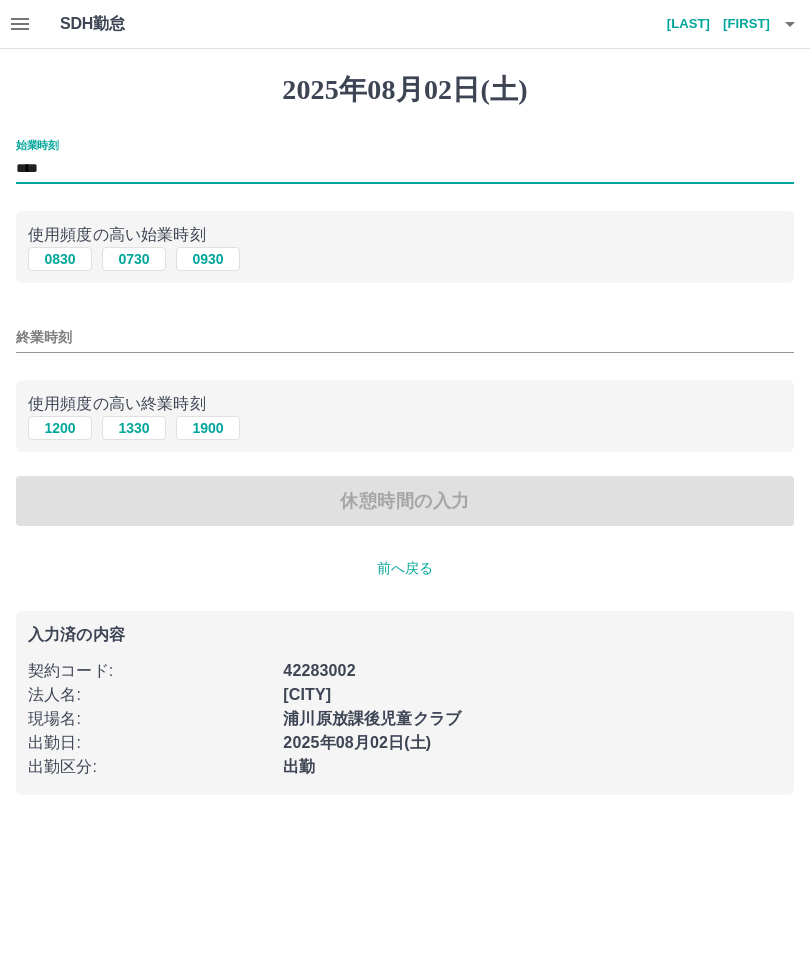 type on "****" 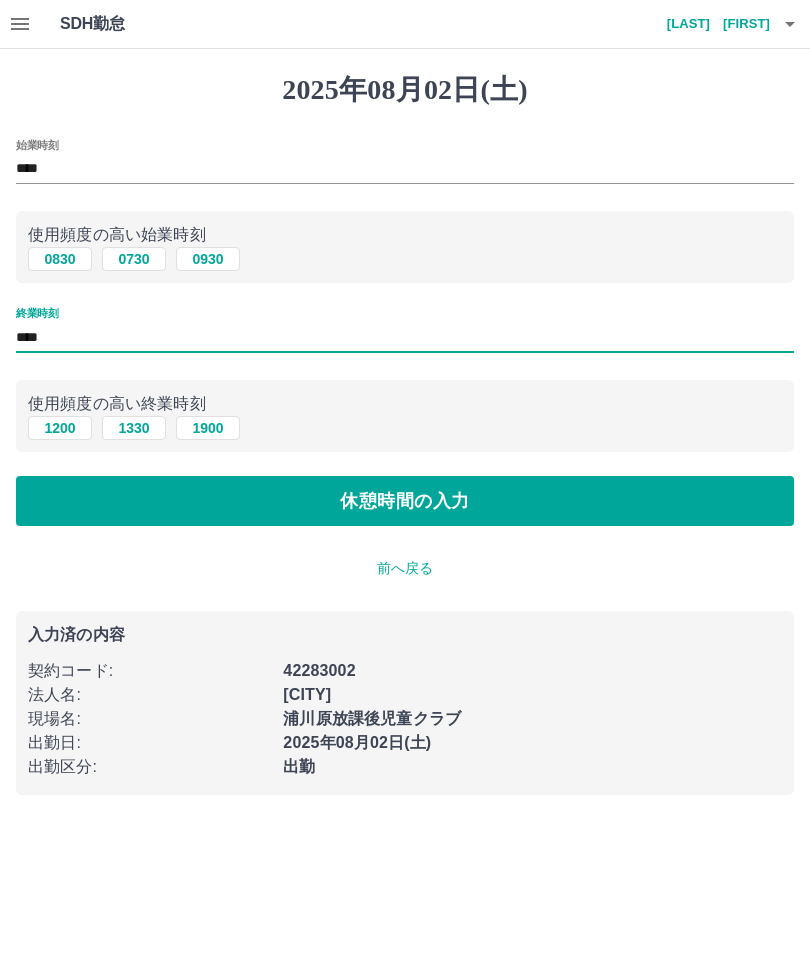type on "****" 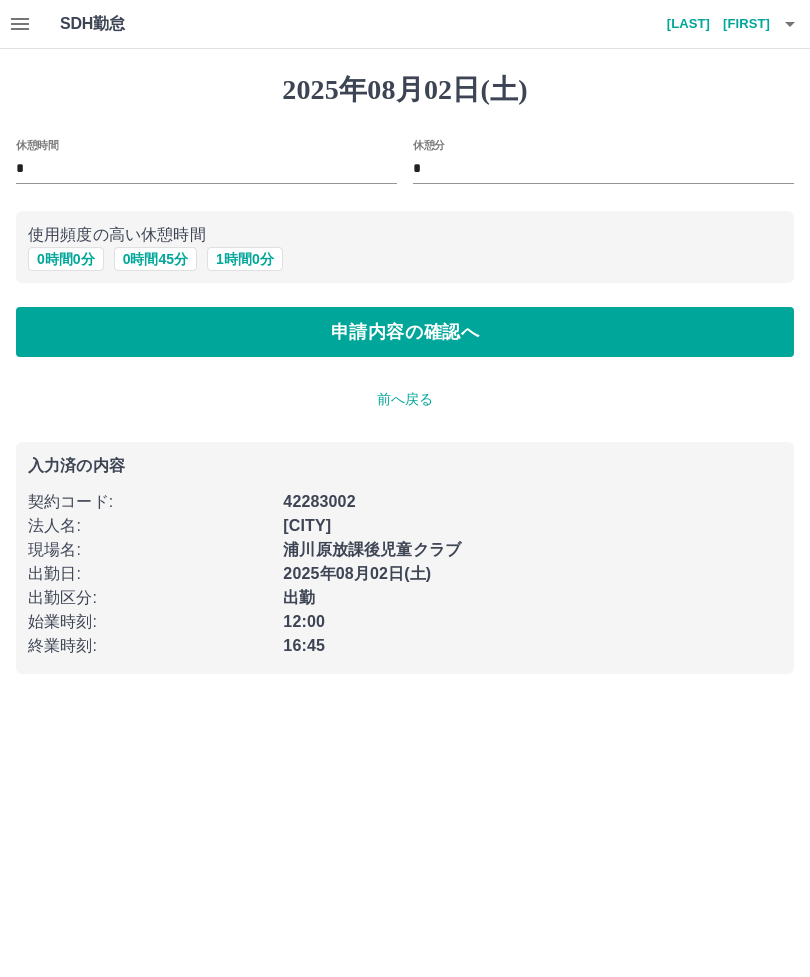 click on "申請内容の確認へ" at bounding box center (405, 332) 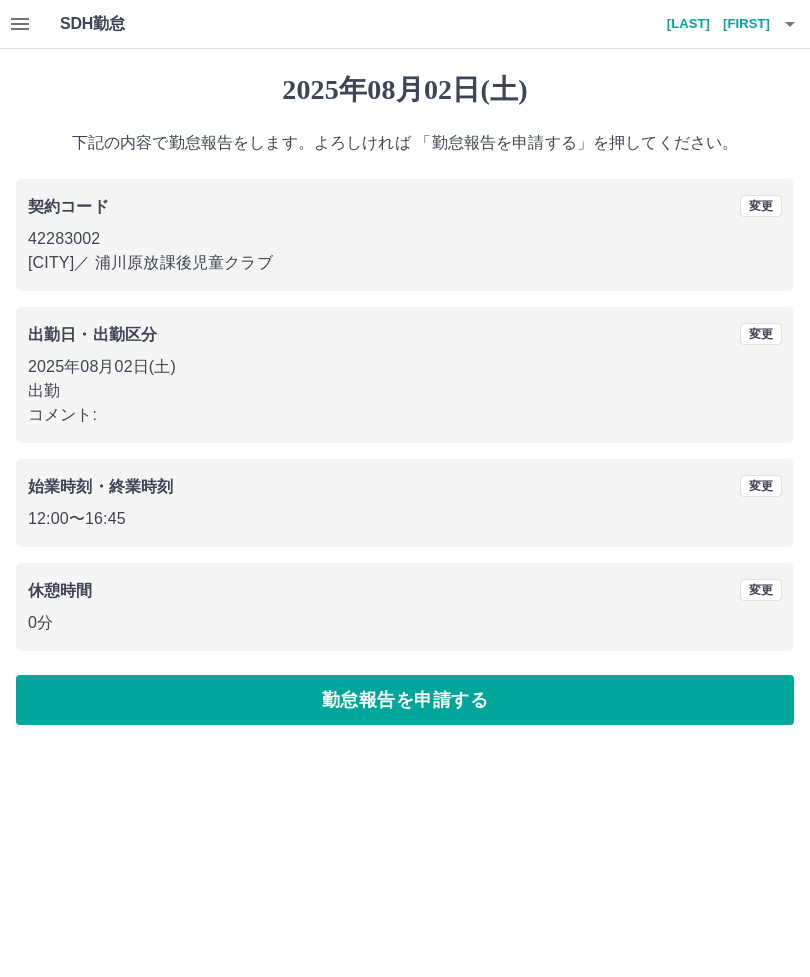 click on "勤怠報告を申請する" at bounding box center [405, 700] 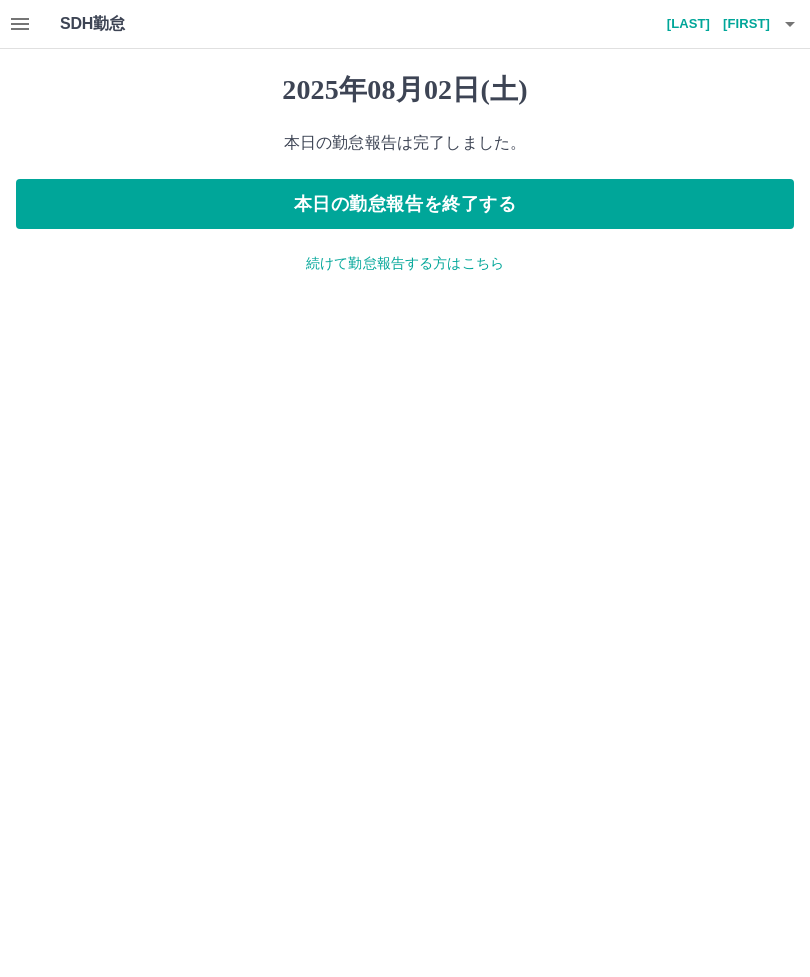 click on "武田　清子" at bounding box center (710, 24) 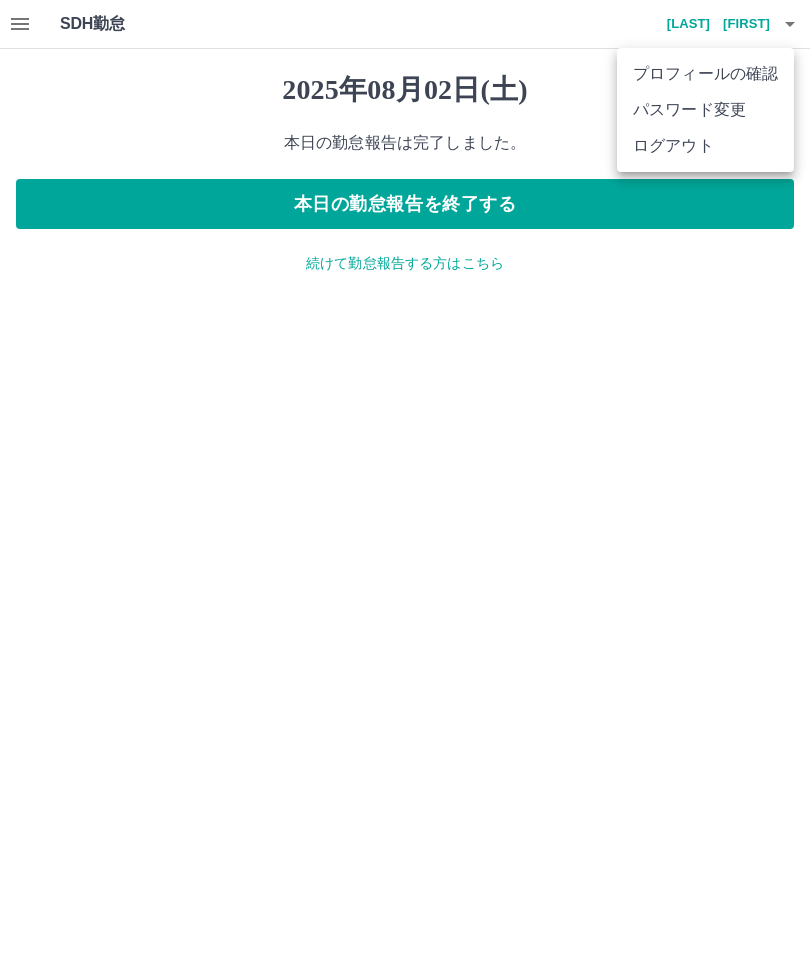 click on "ログアウト" at bounding box center [705, 146] 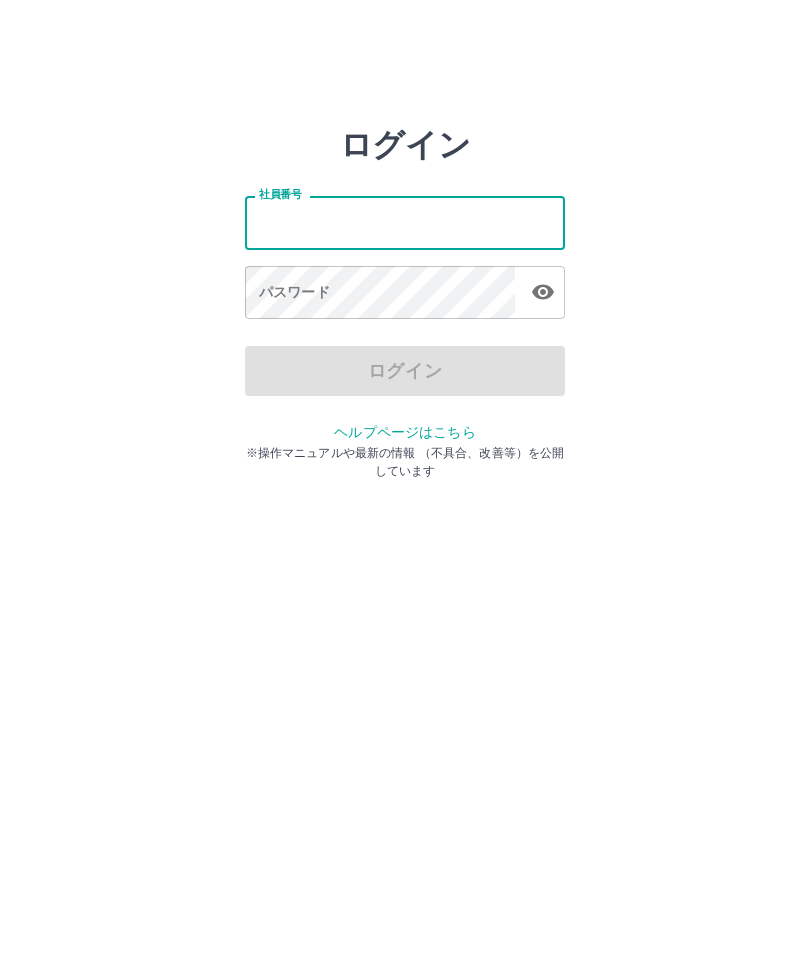 scroll, scrollTop: 0, scrollLeft: 0, axis: both 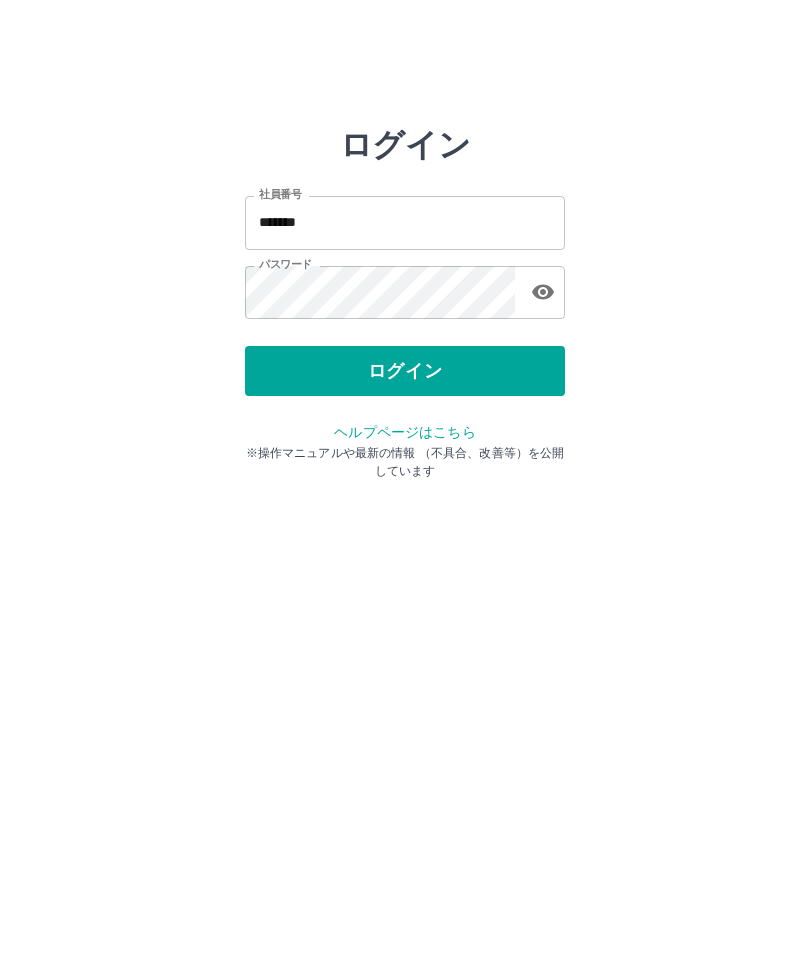 click on "ログイン" at bounding box center [405, 371] 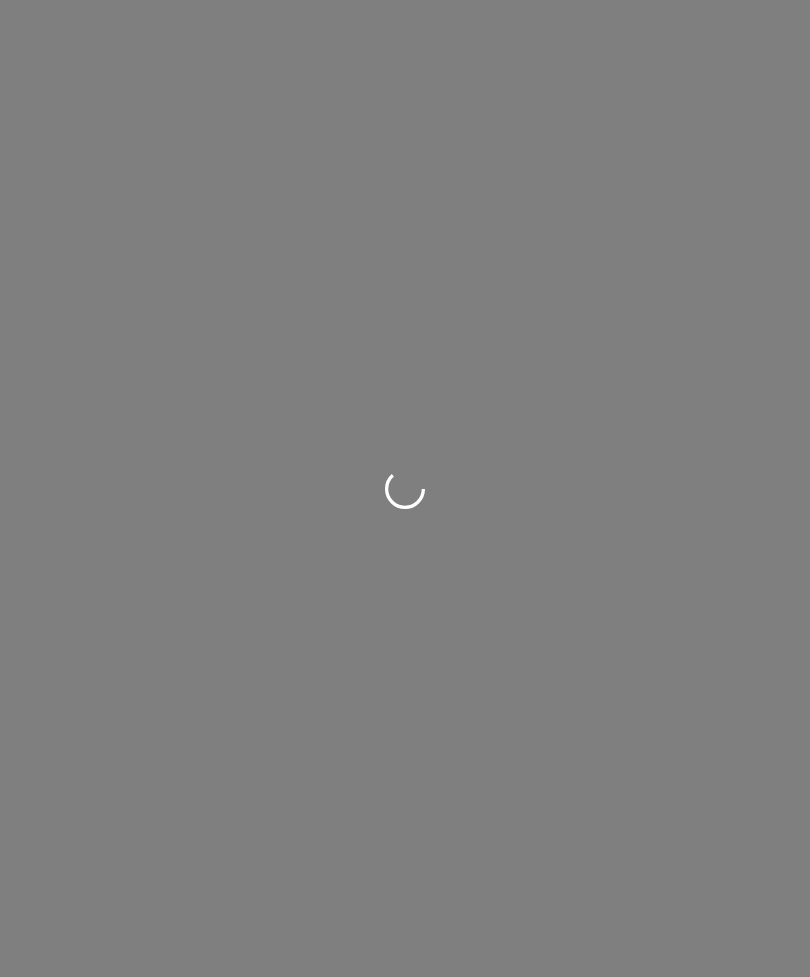 scroll, scrollTop: 0, scrollLeft: 0, axis: both 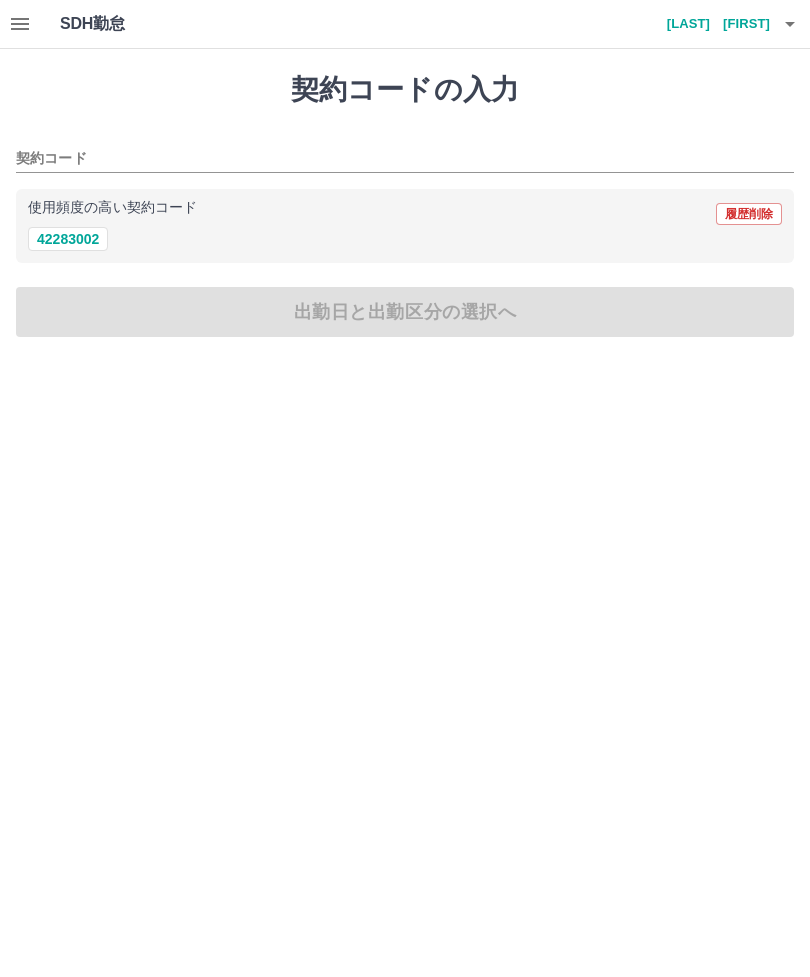 click on "42283002" at bounding box center [68, 239] 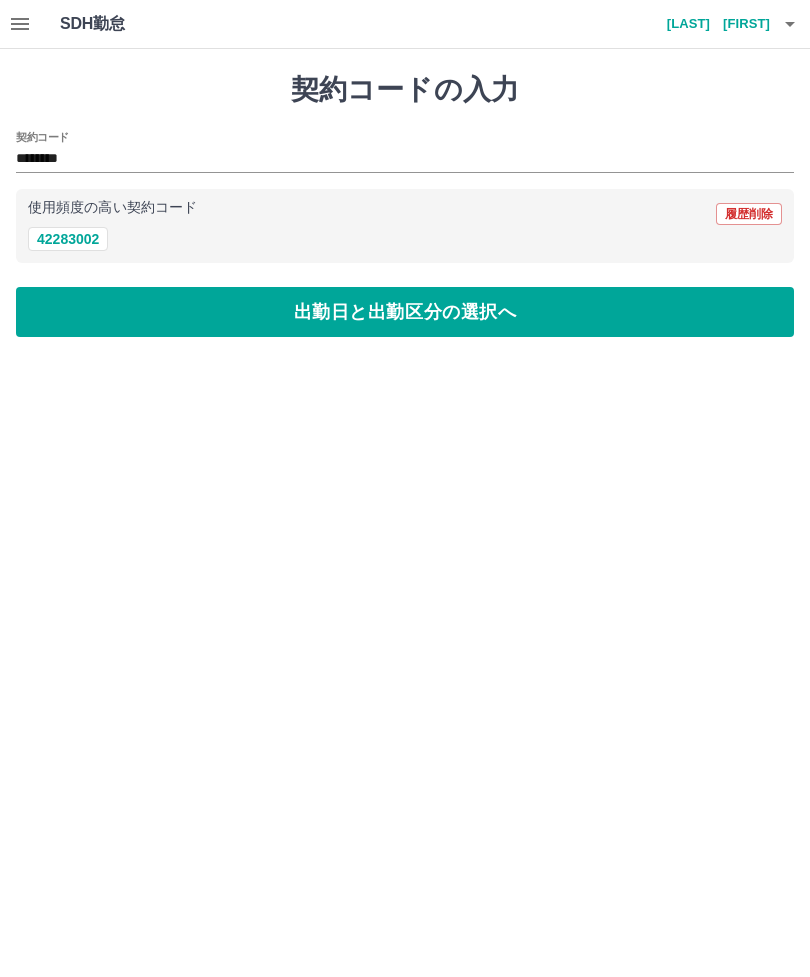 type on "********" 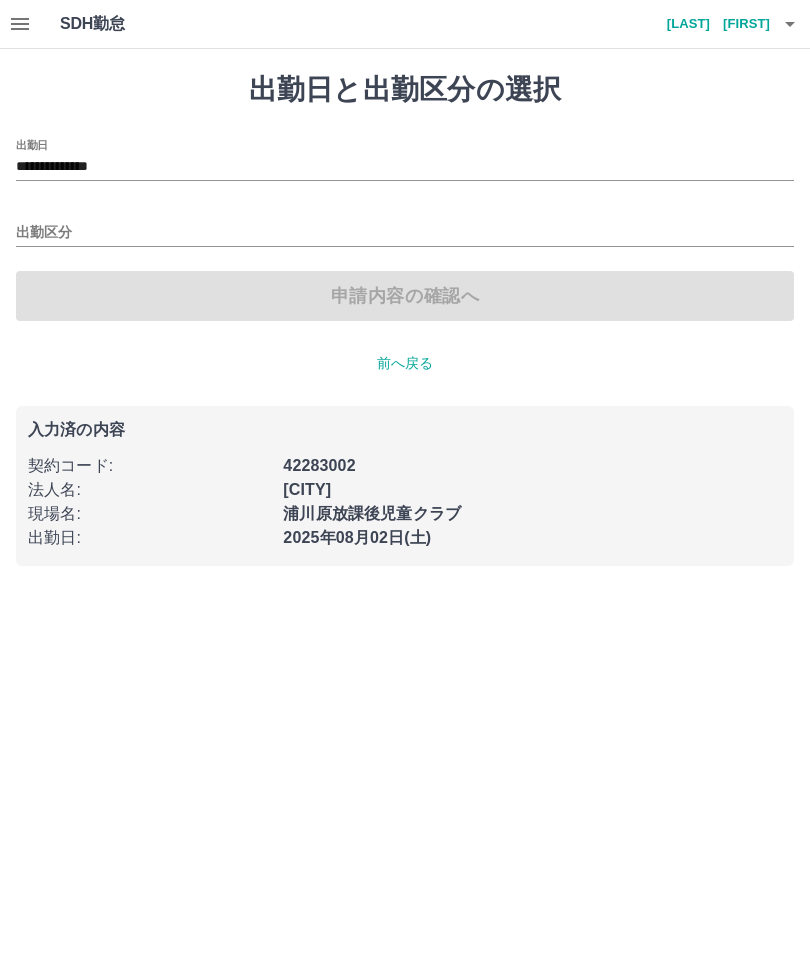 click on "出勤区分" at bounding box center [405, 233] 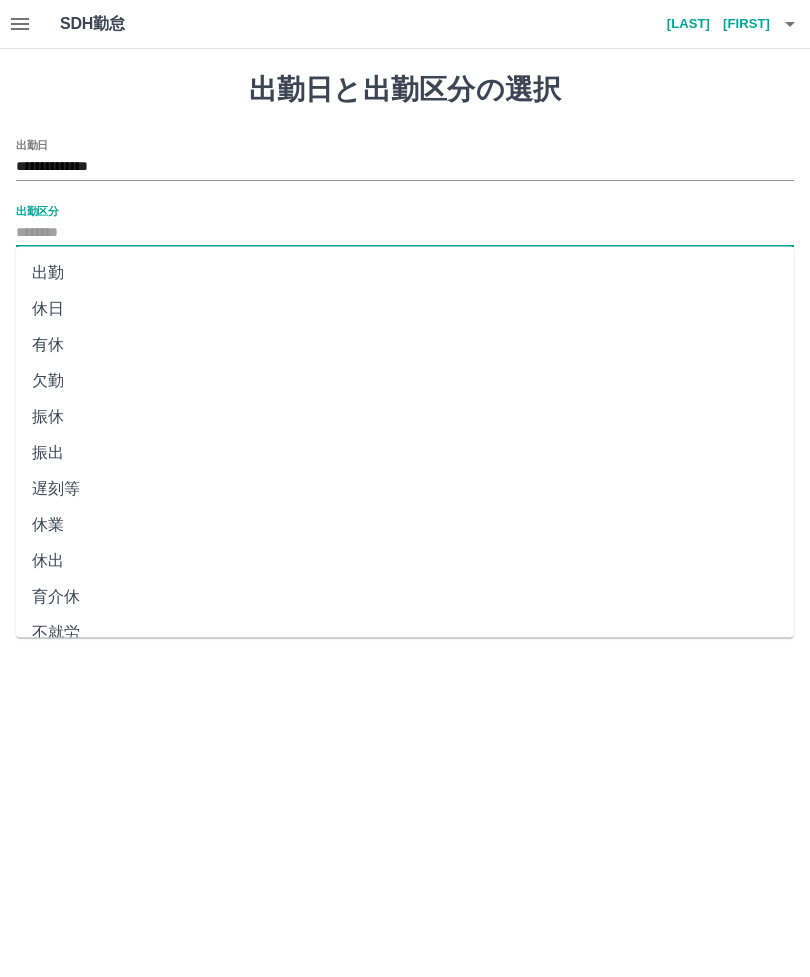 click on "出勤" at bounding box center [405, 273] 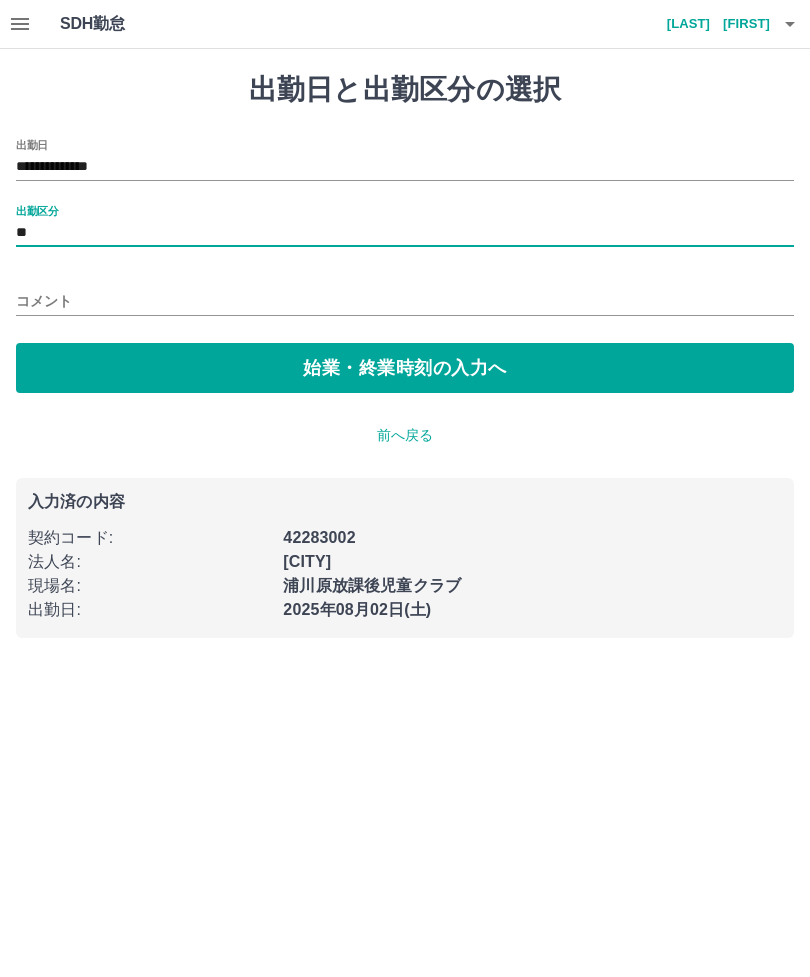 click on "始業・終業時刻の入力へ" at bounding box center [405, 368] 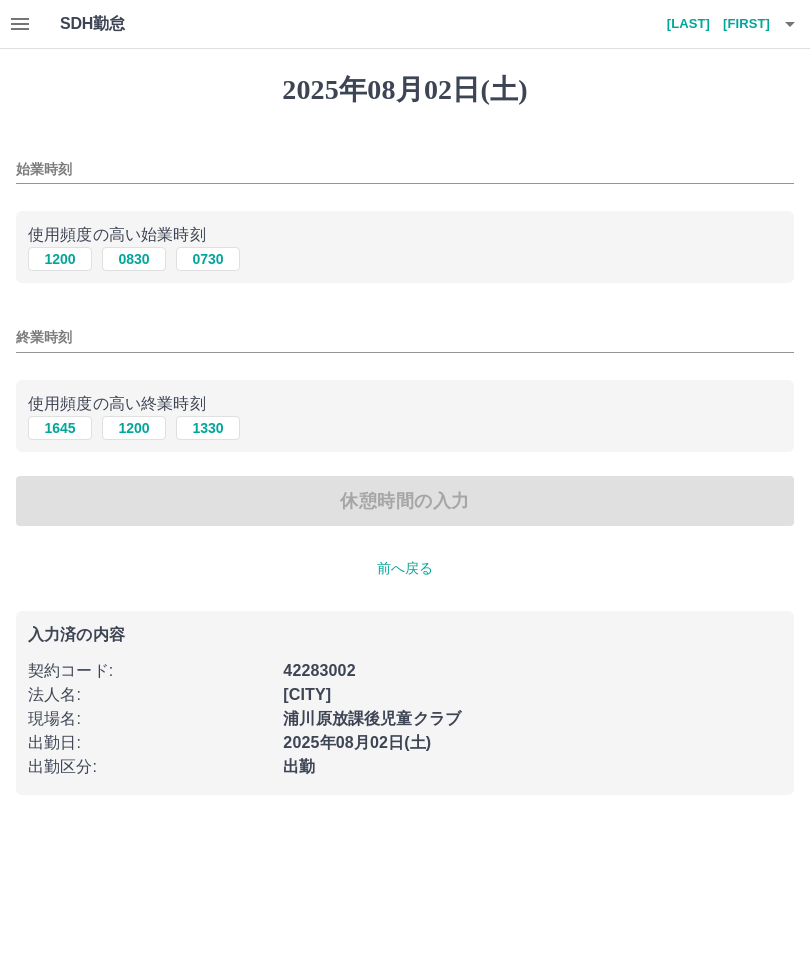 click on "始業時刻" at bounding box center (405, 169) 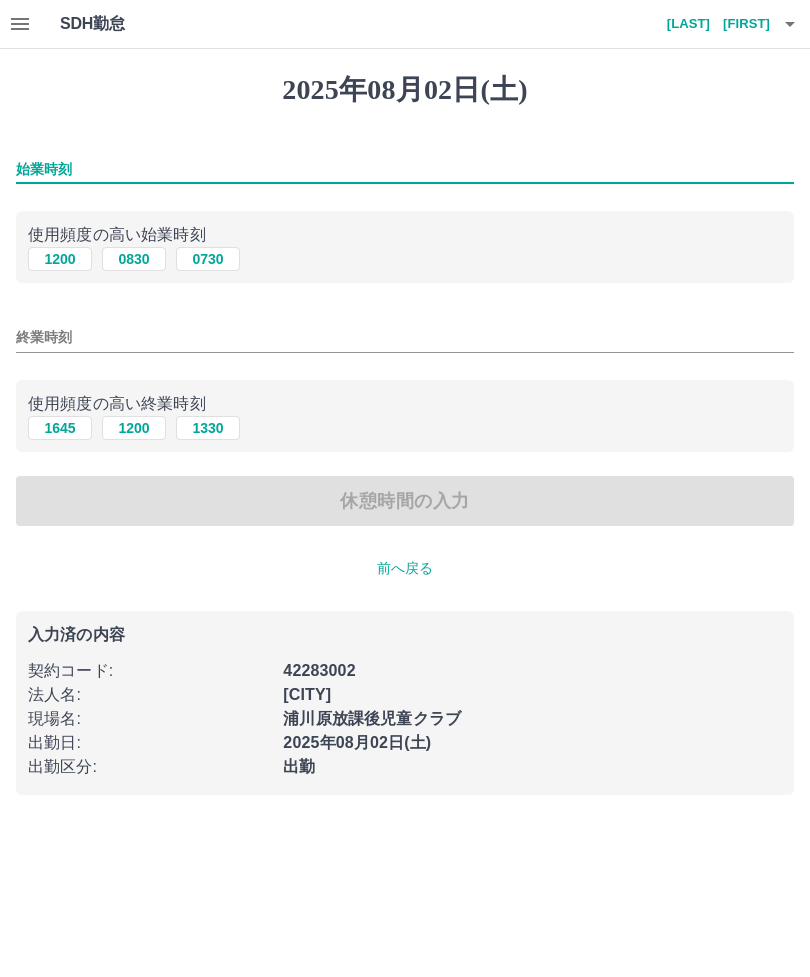 click on "0730" at bounding box center (208, 259) 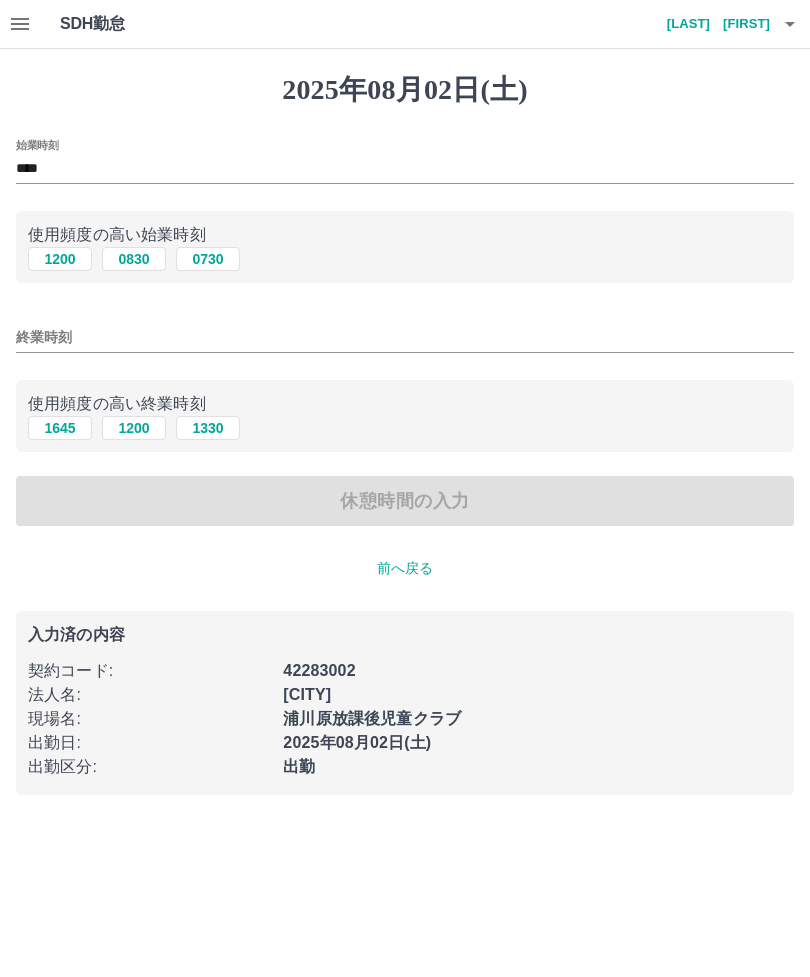 click on "1645" at bounding box center [60, 428] 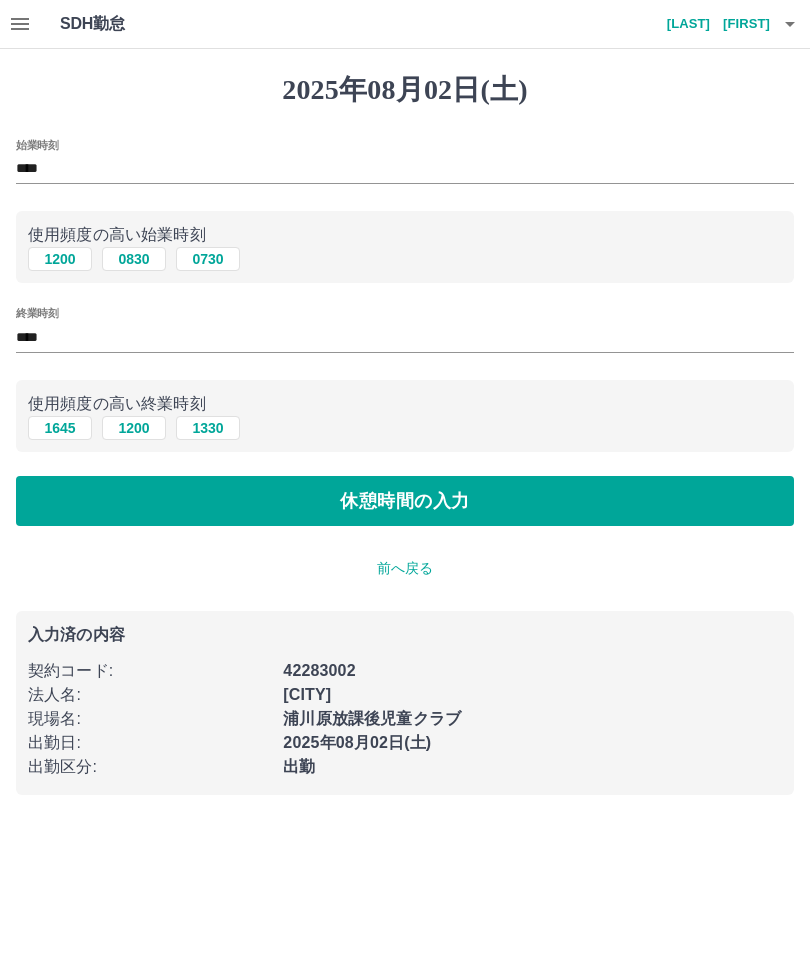 click on "休憩時間の入力" at bounding box center [405, 501] 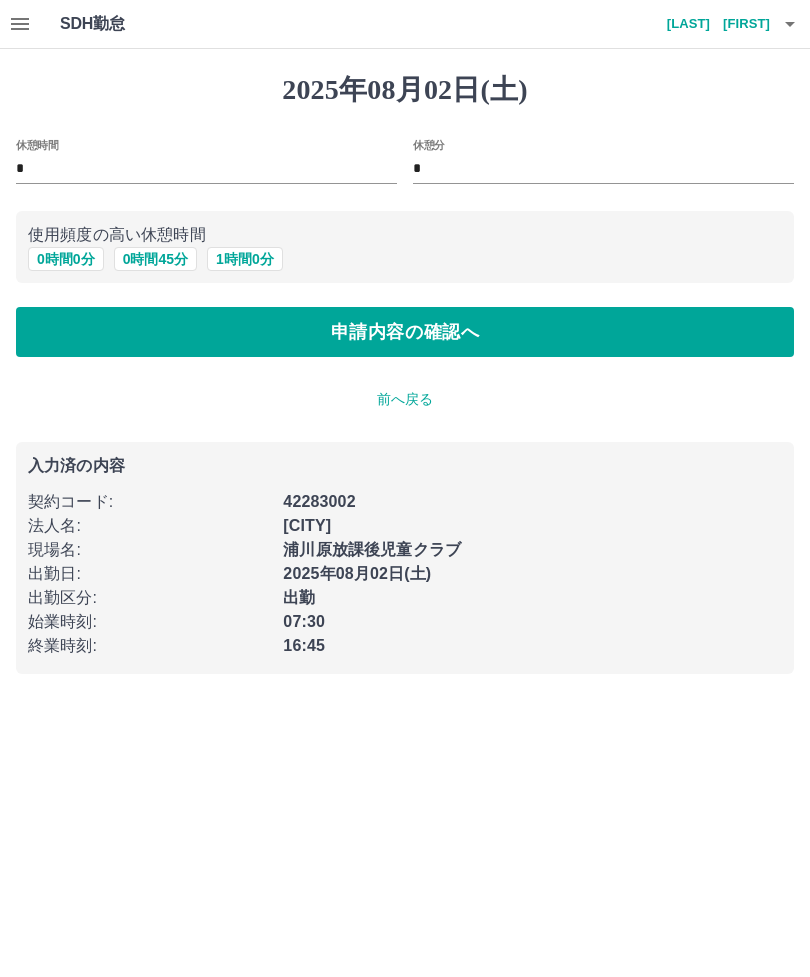 click on "前へ戻る" at bounding box center [405, 399] 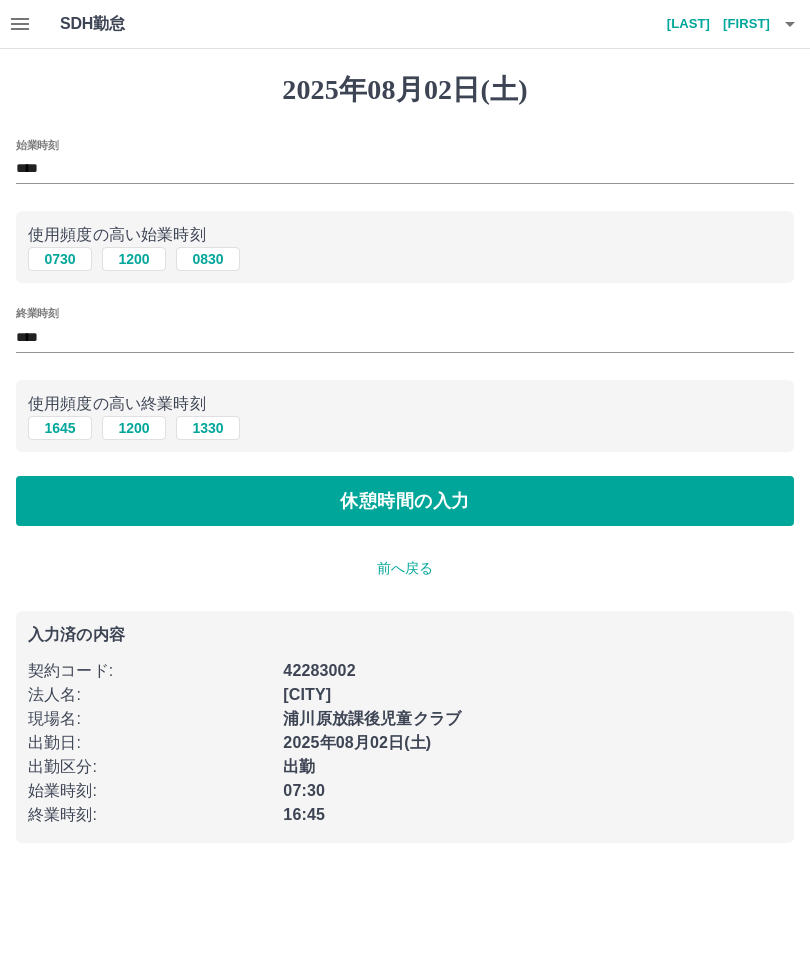 click on "****" at bounding box center (405, 337) 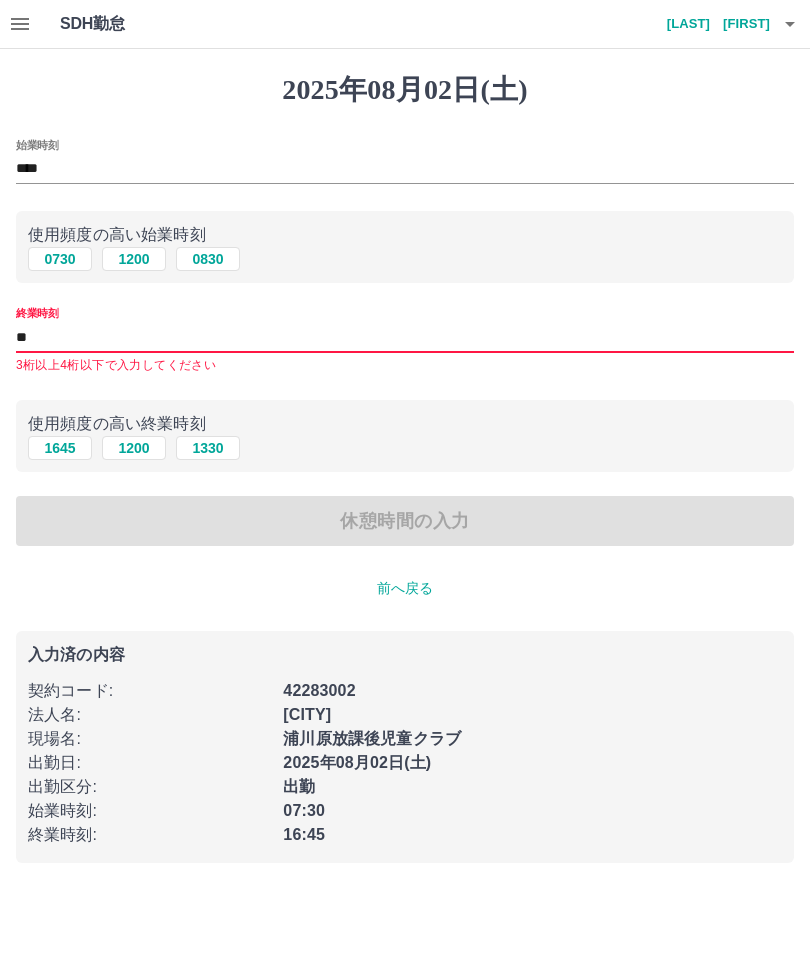 type on "*" 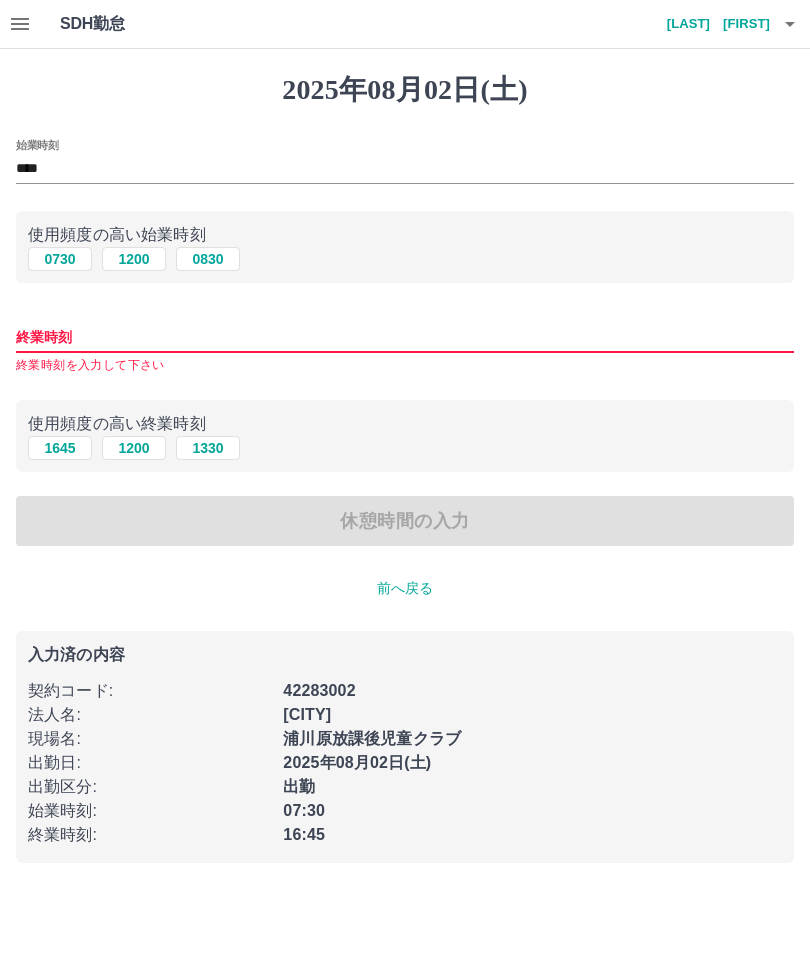 click on "終業時刻" at bounding box center (405, 337) 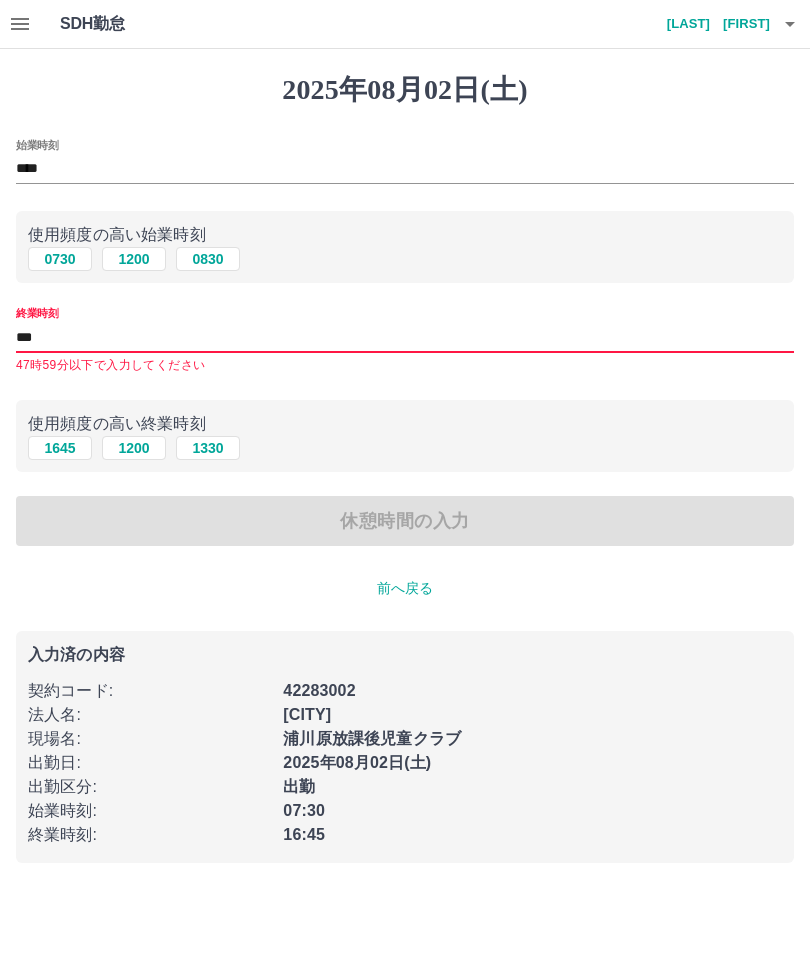 type on "****" 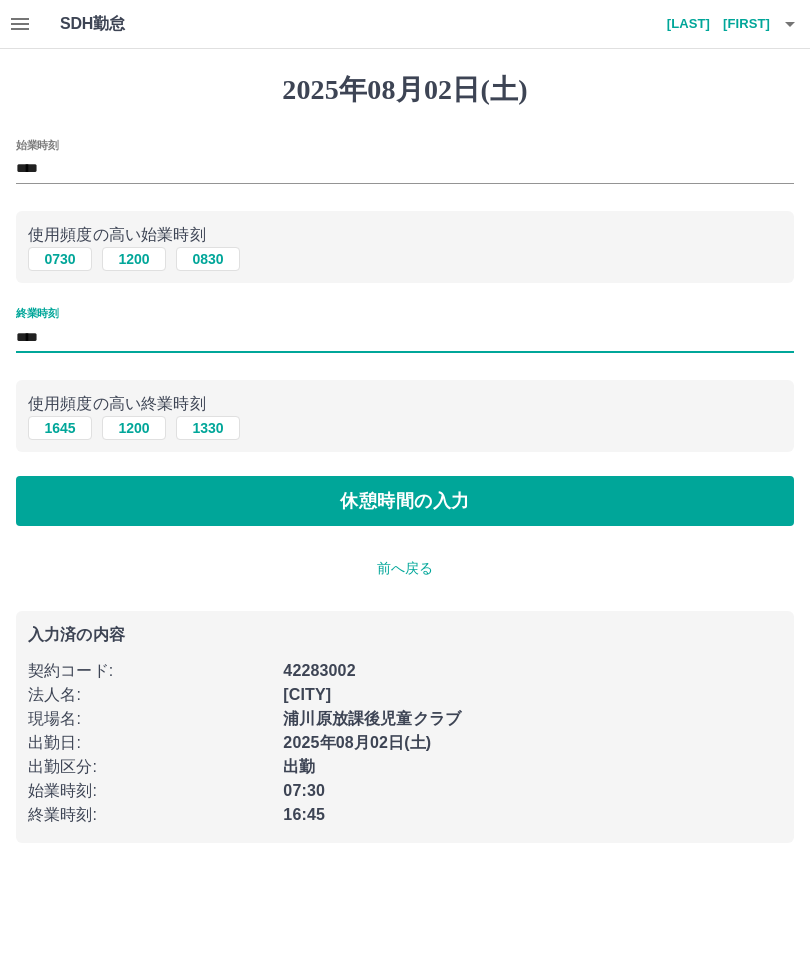 click on "休憩時間の入力" at bounding box center (405, 501) 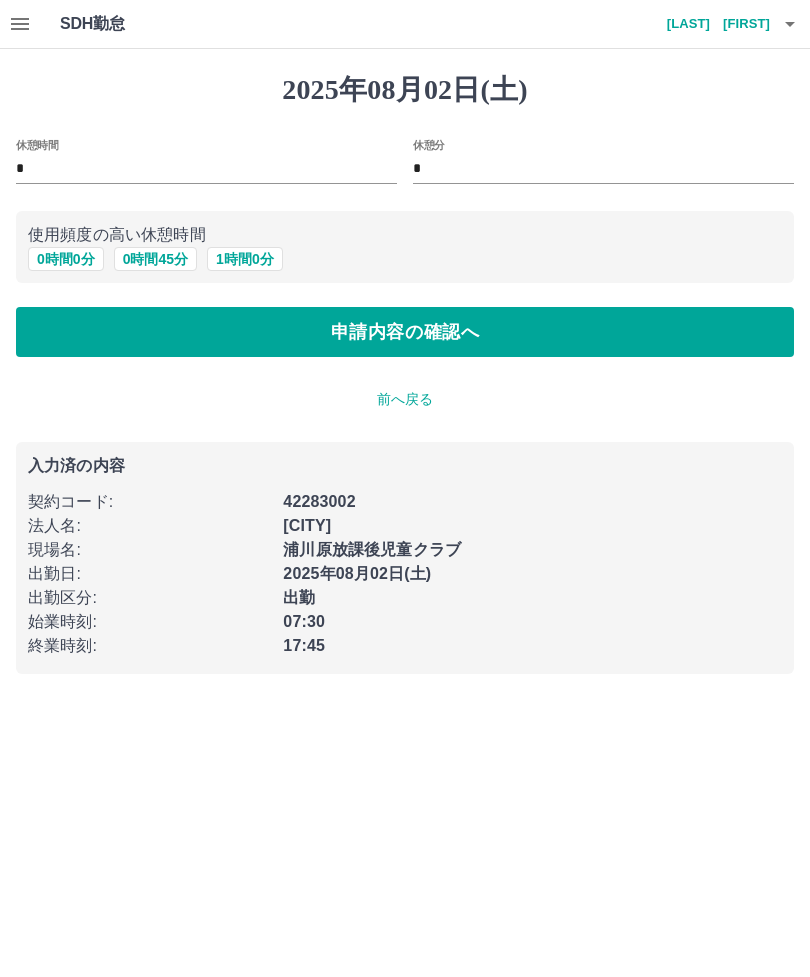 click on "1 時間 0 分" at bounding box center (245, 259) 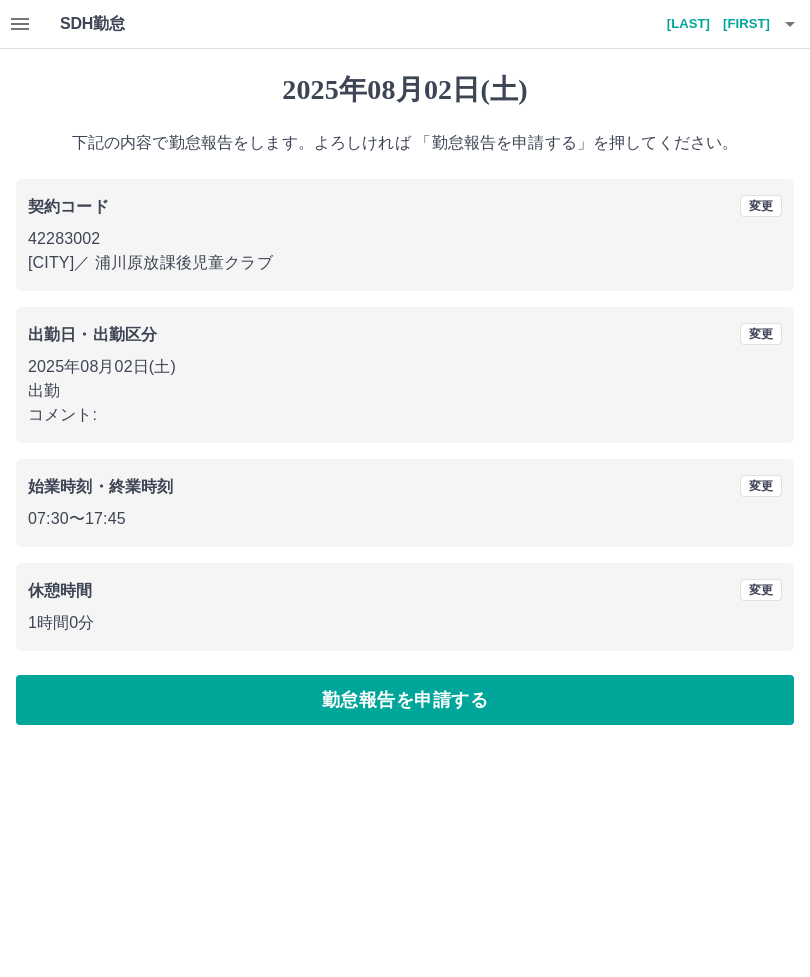 click on "勤怠報告を申請する" at bounding box center (405, 700) 